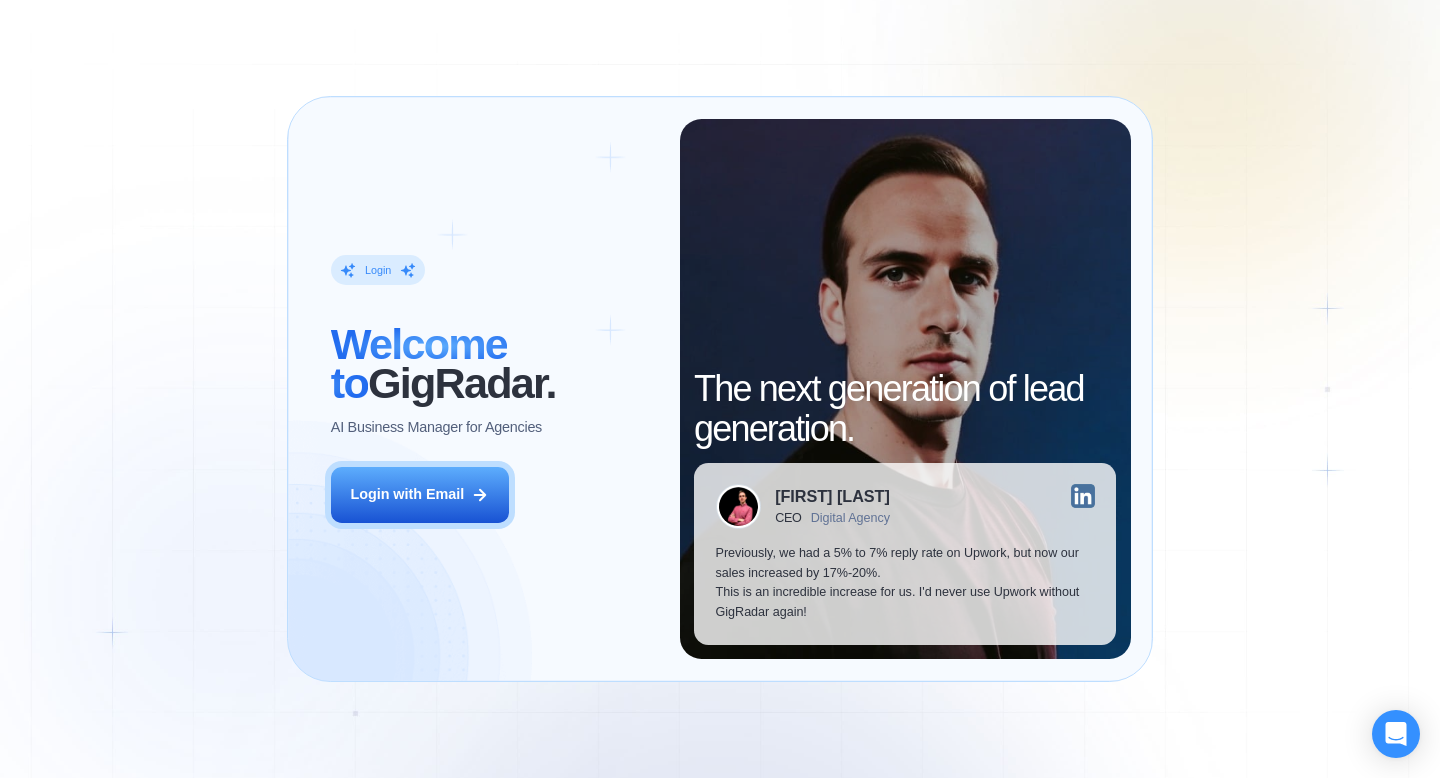 scroll, scrollTop: 0, scrollLeft: 0, axis: both 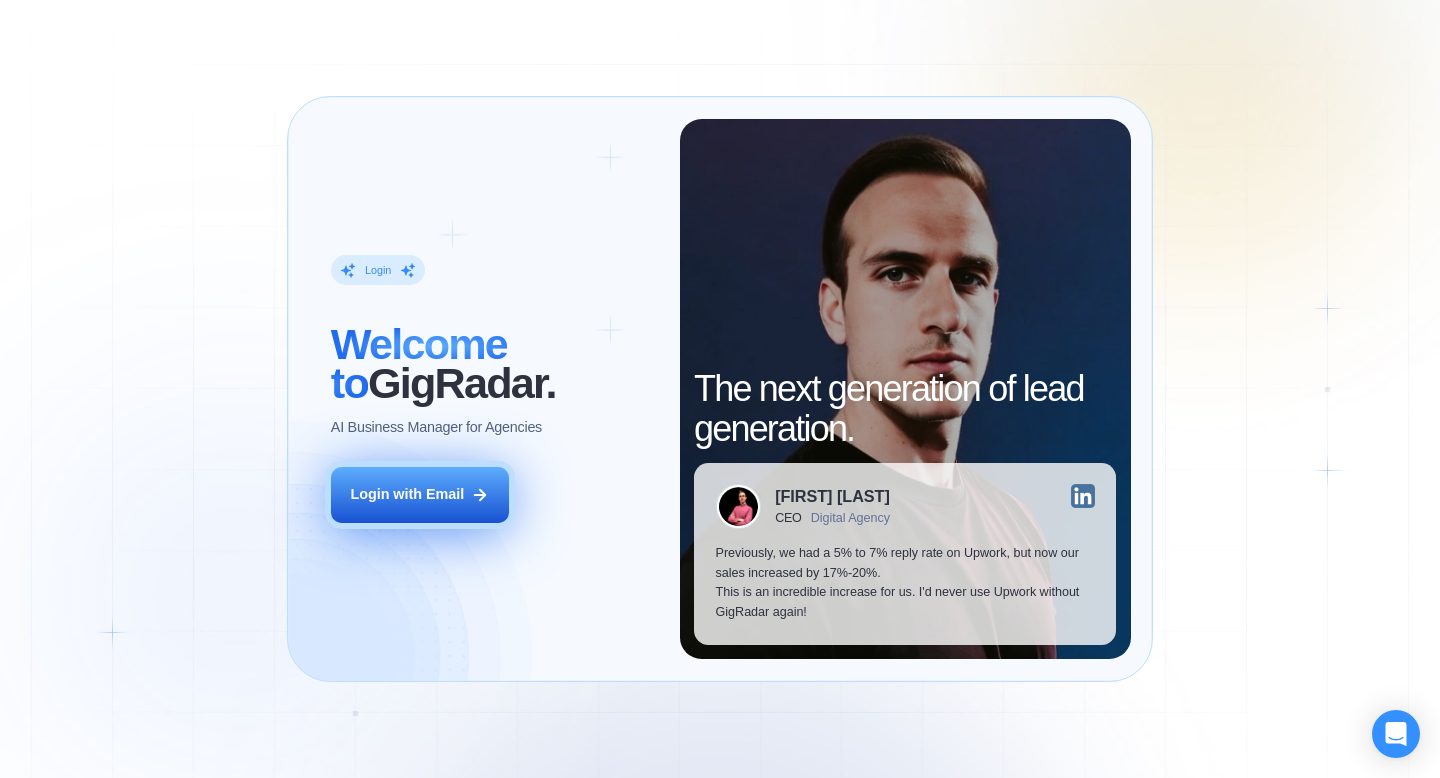click on "Login with Email" at bounding box center [420, 495] 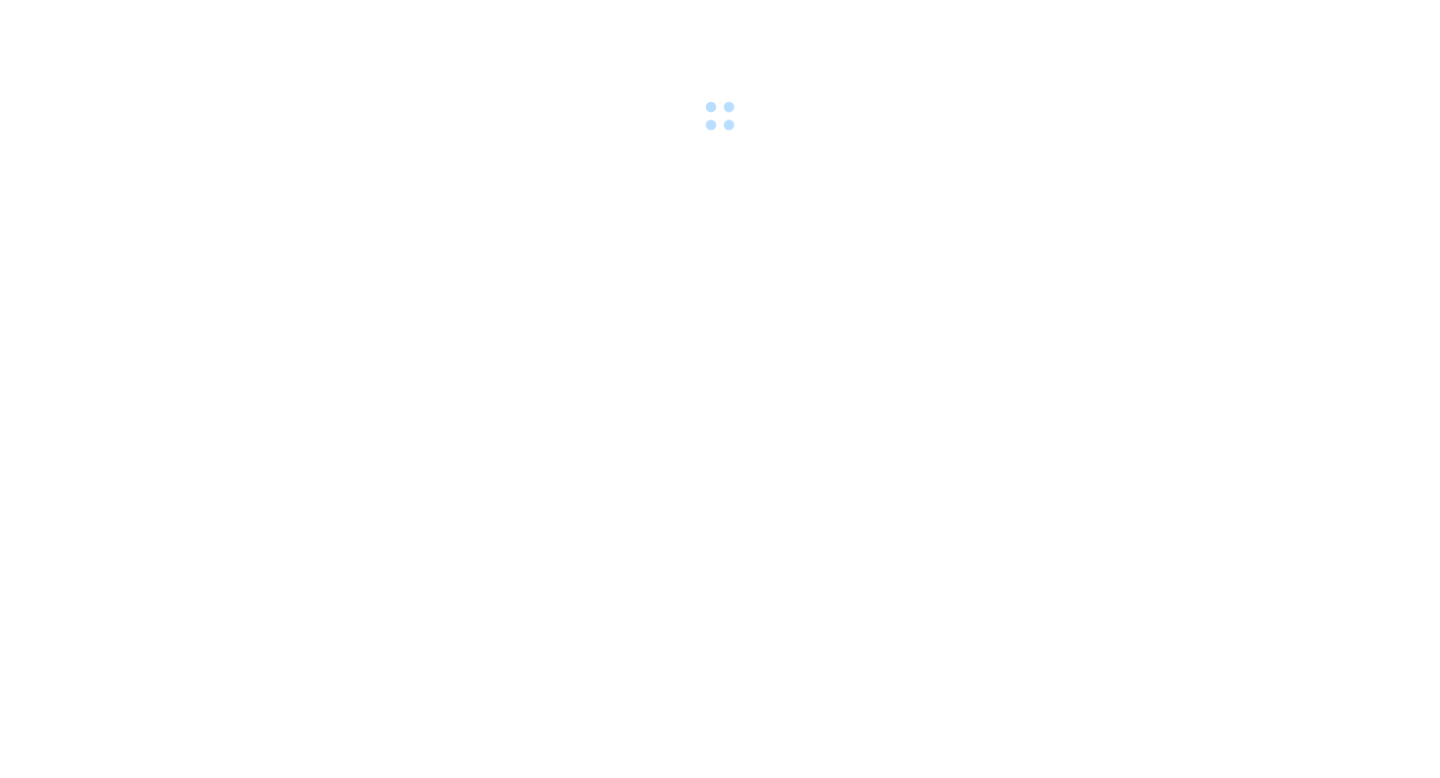 scroll, scrollTop: 0, scrollLeft: 0, axis: both 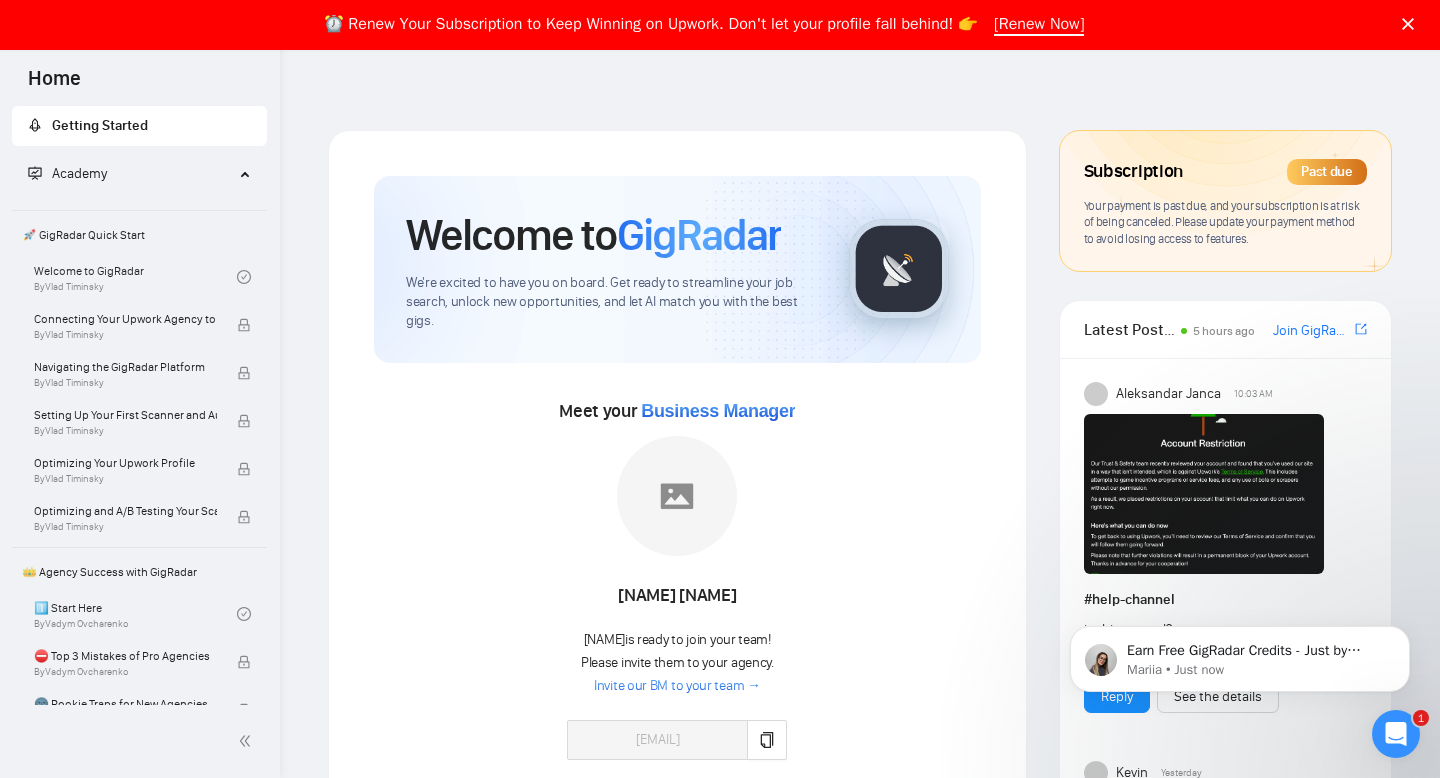 click 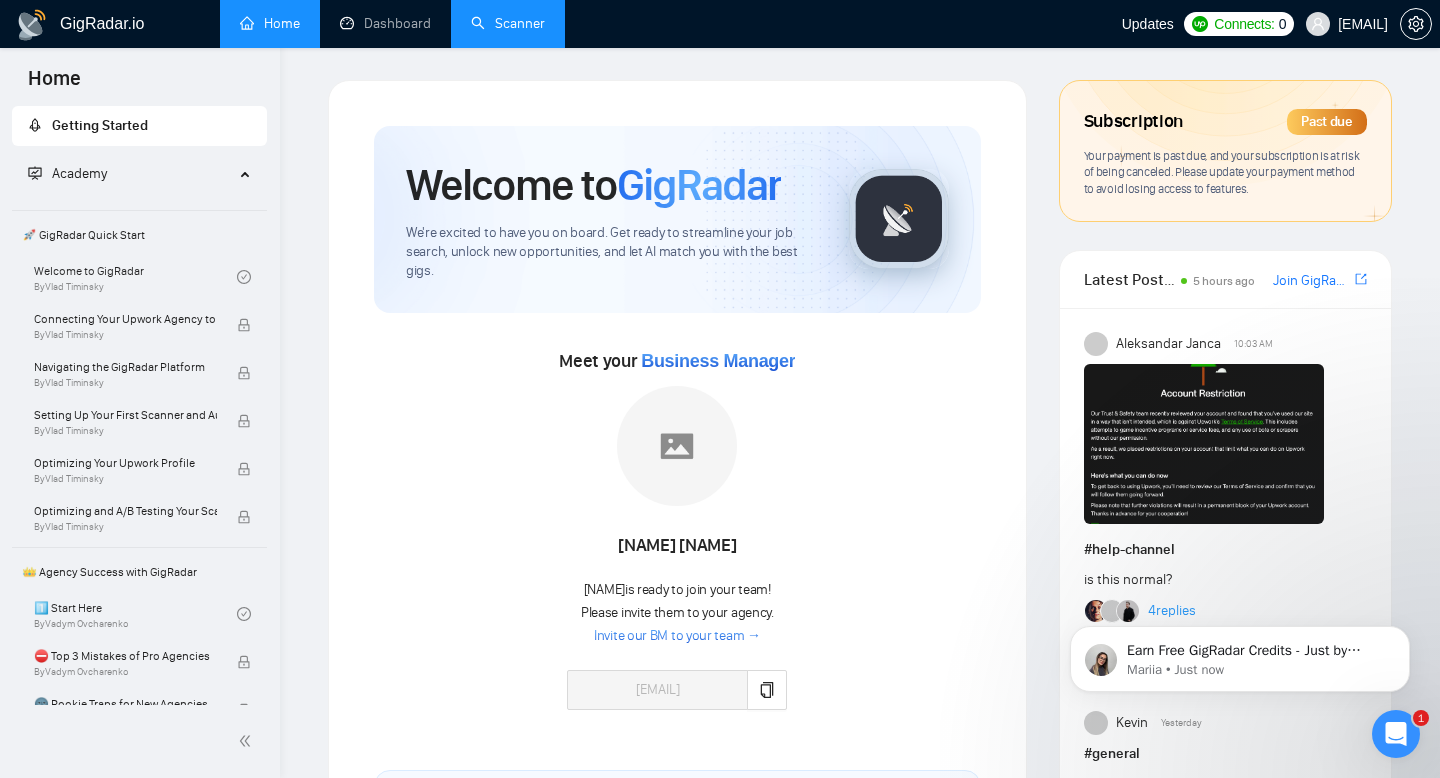 click on "Scanner" at bounding box center [508, 23] 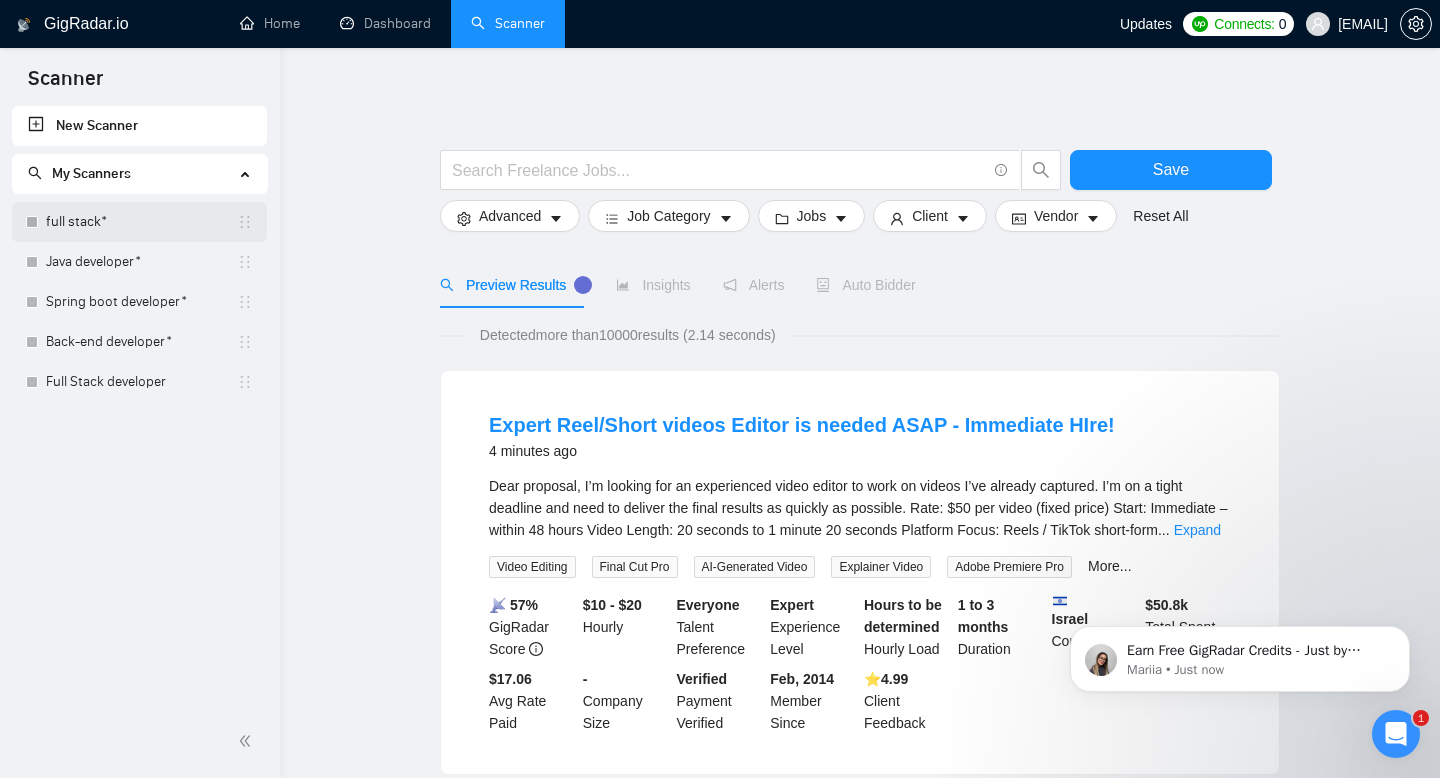 click on "full stack*" at bounding box center [141, 222] 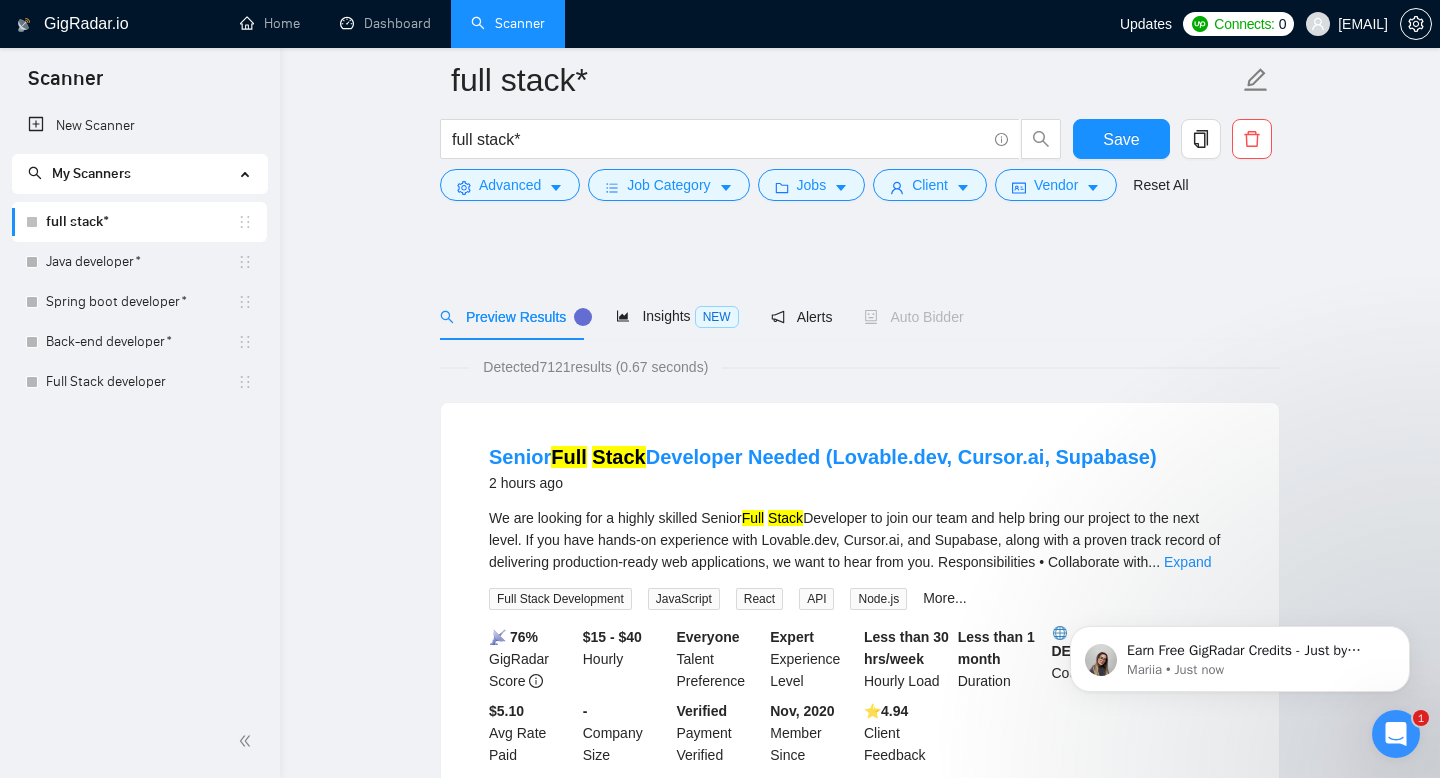 scroll, scrollTop: 213, scrollLeft: 0, axis: vertical 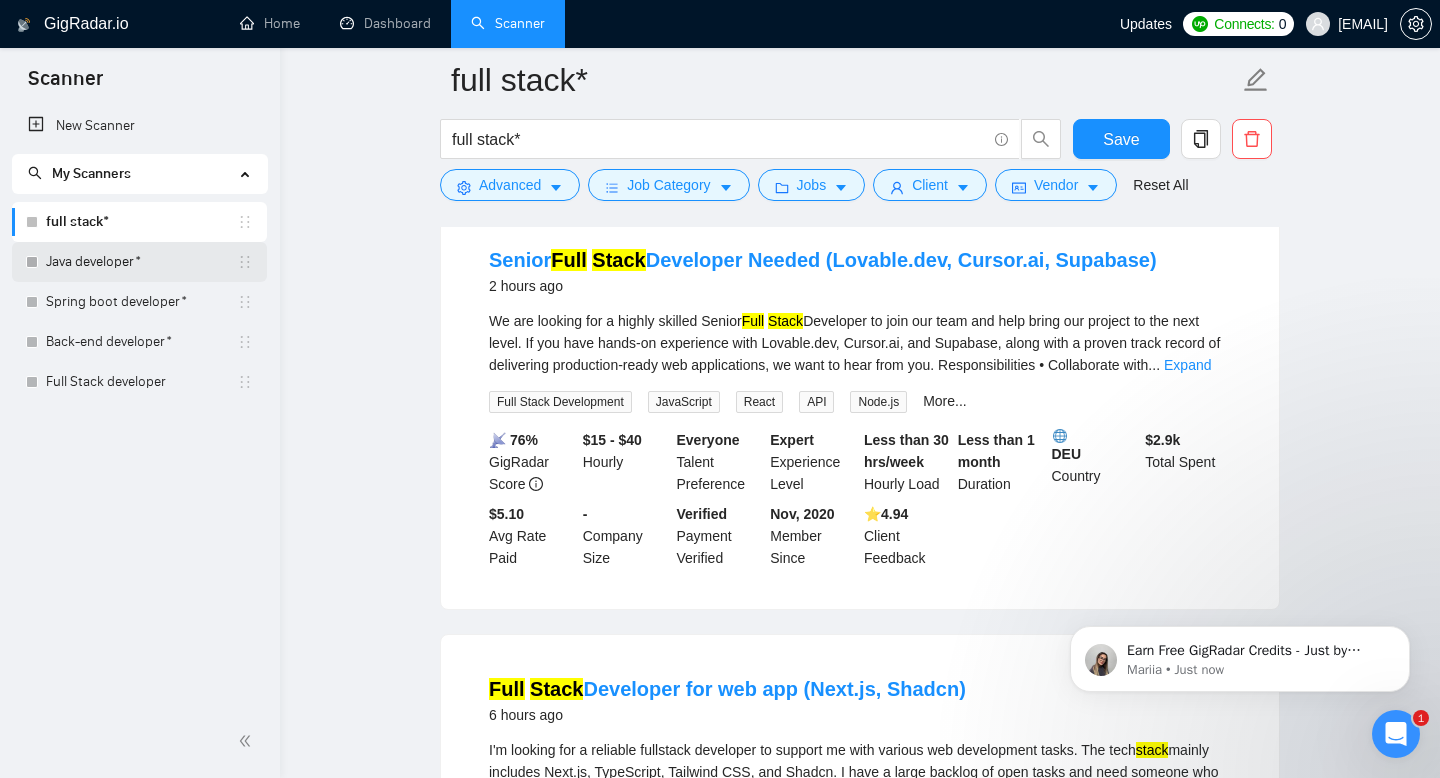 click on "Java developer*" at bounding box center [141, 262] 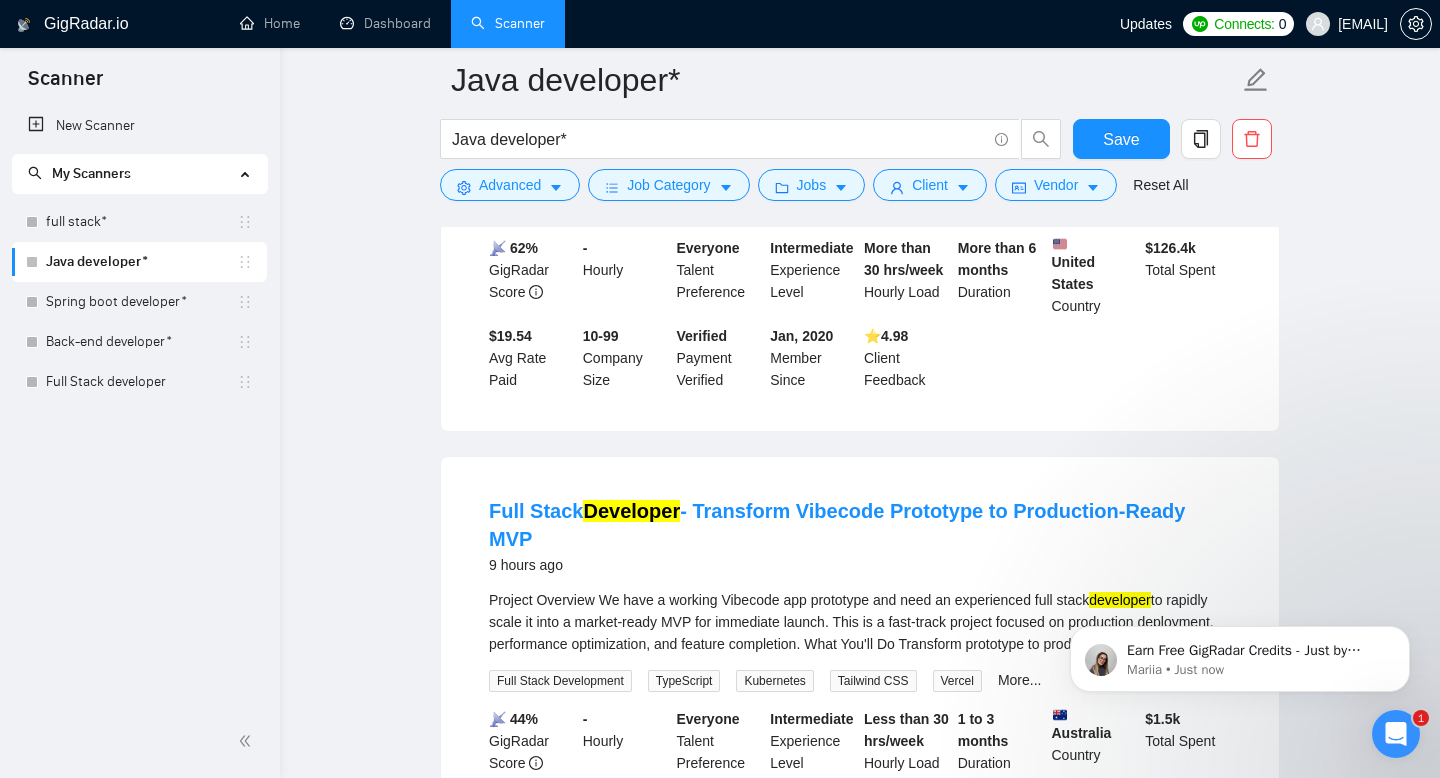scroll, scrollTop: 950, scrollLeft: 0, axis: vertical 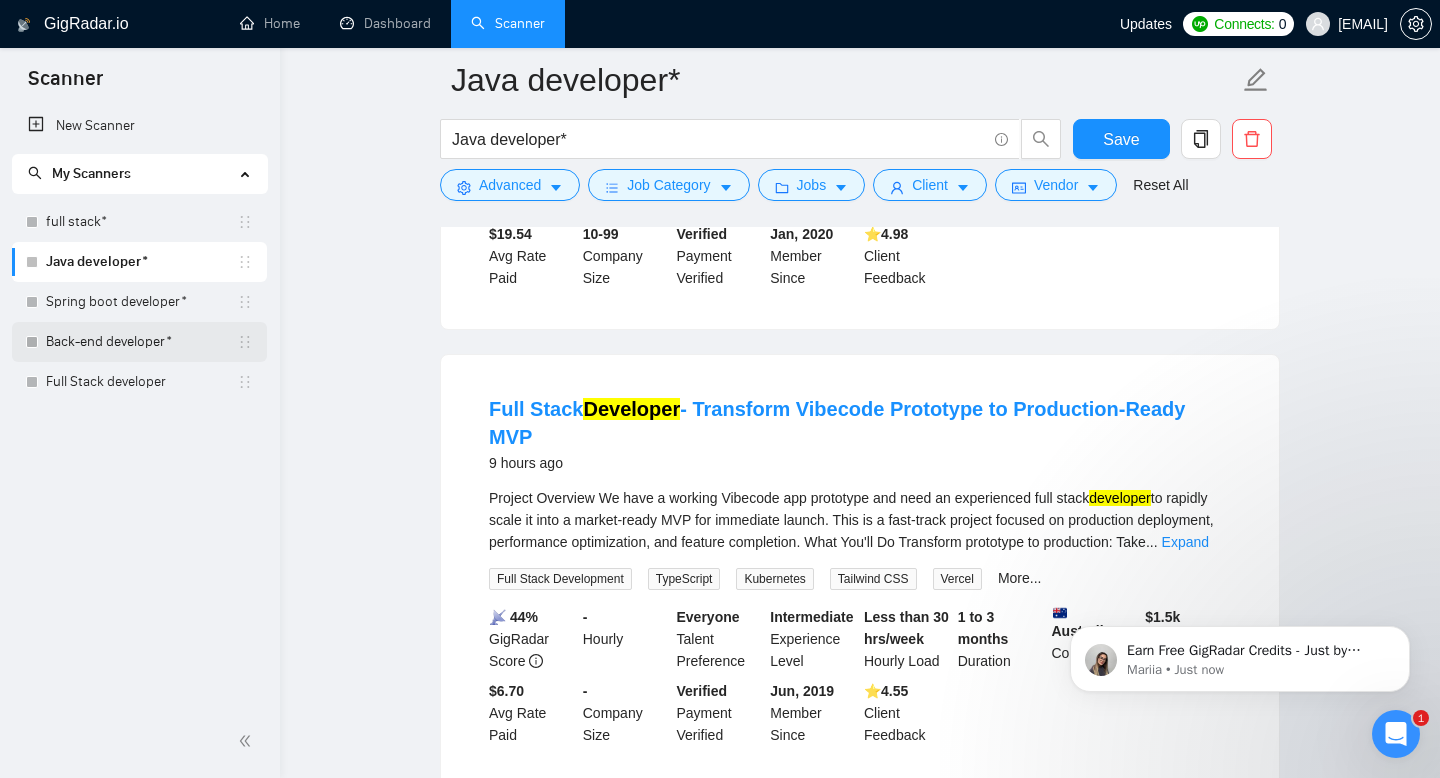 click on "Back-end developer*" at bounding box center (141, 342) 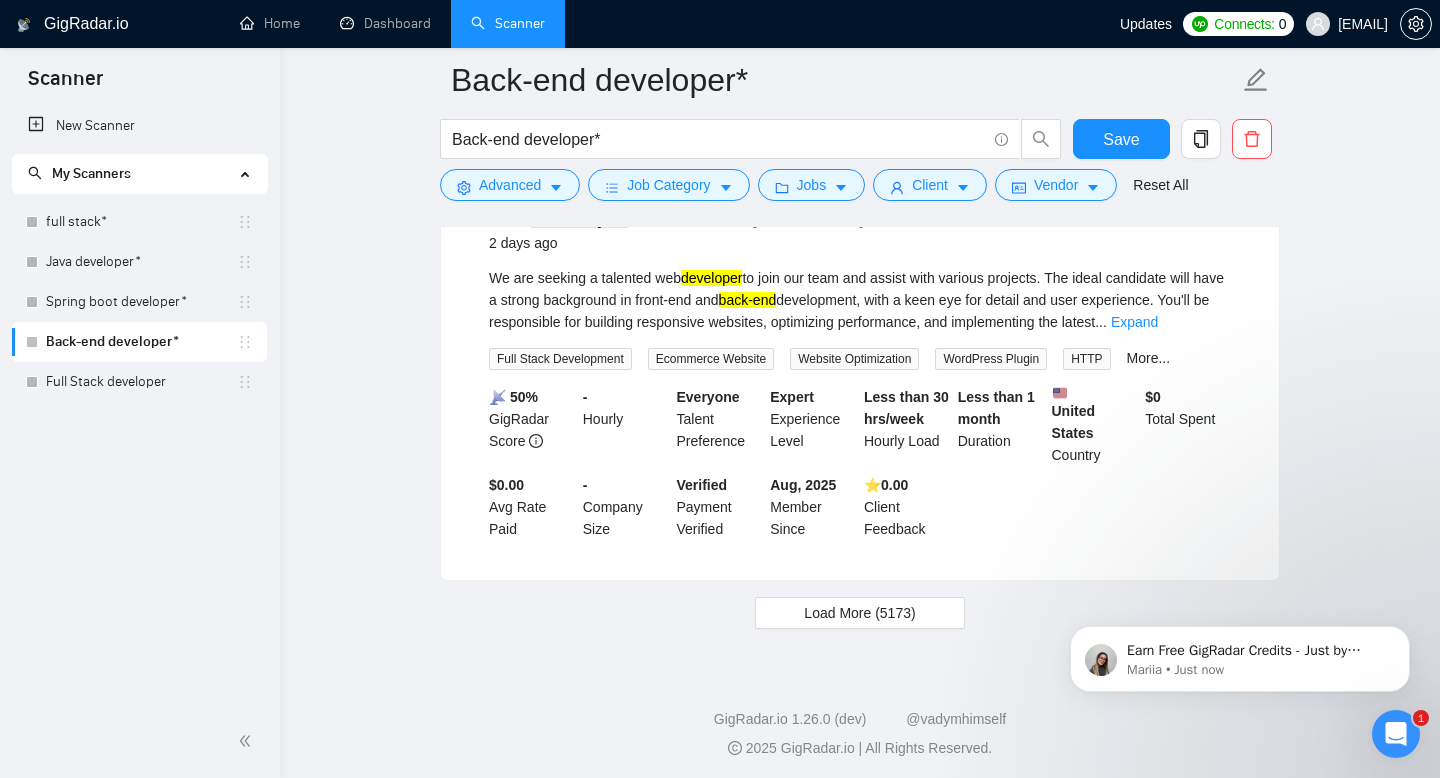 scroll, scrollTop: 2906, scrollLeft: 0, axis: vertical 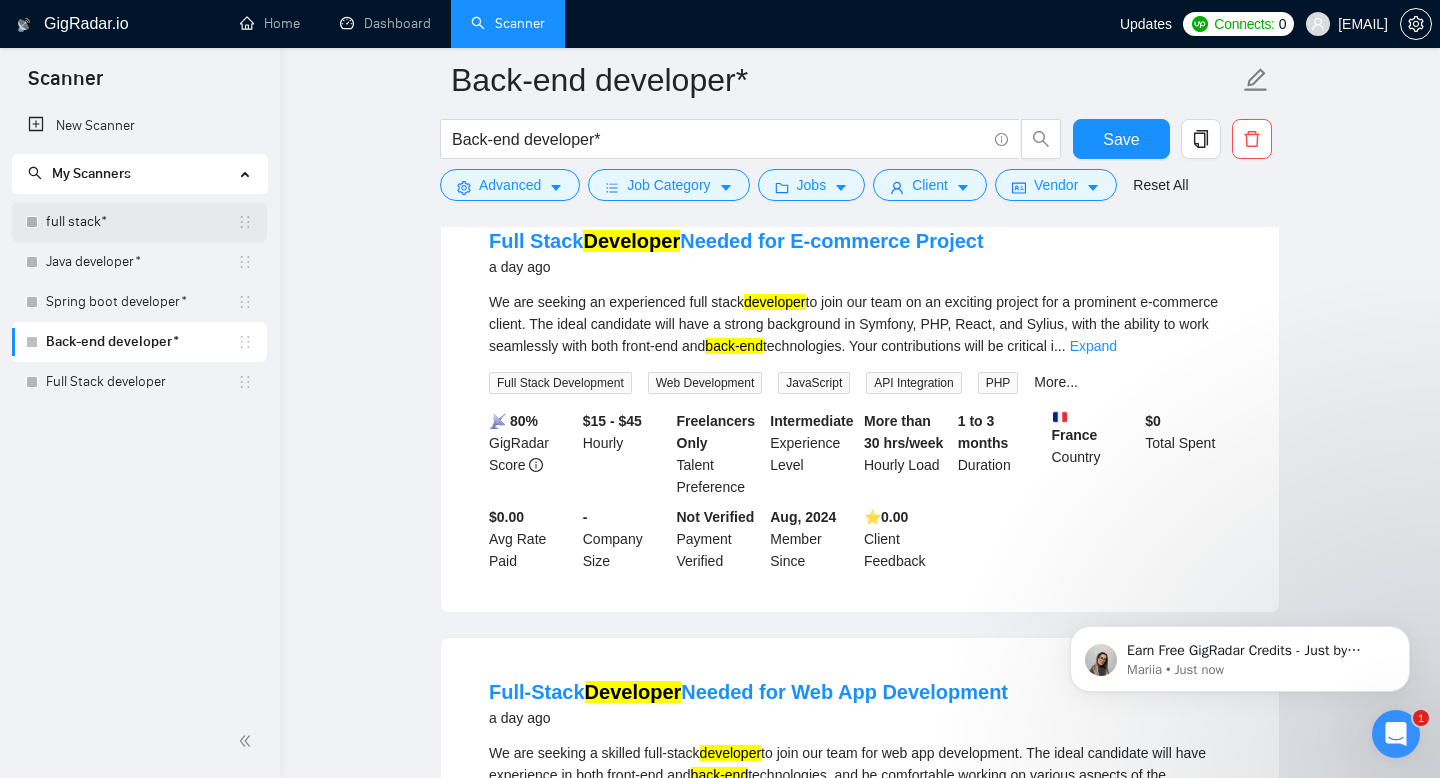 click on "full stack*" at bounding box center [141, 222] 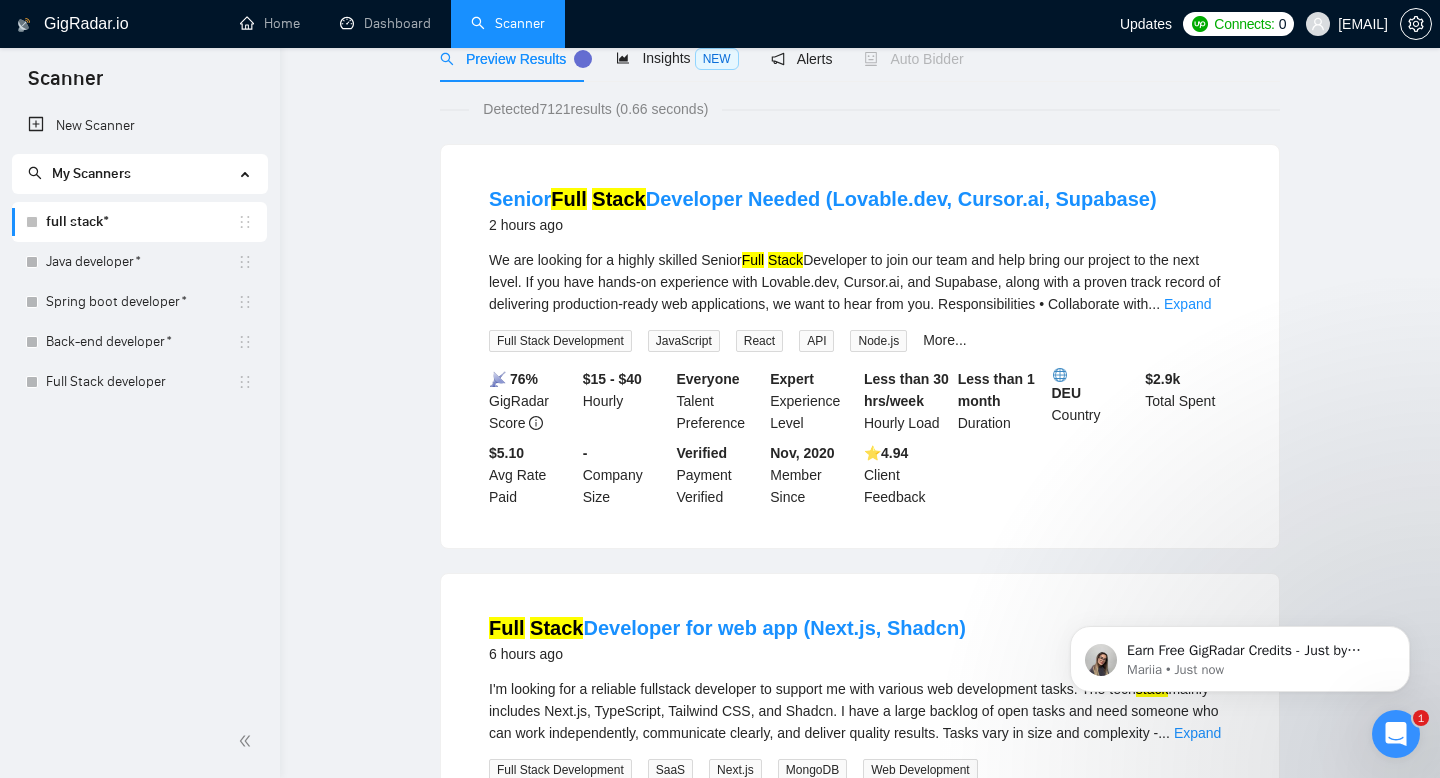 scroll, scrollTop: 0, scrollLeft: 0, axis: both 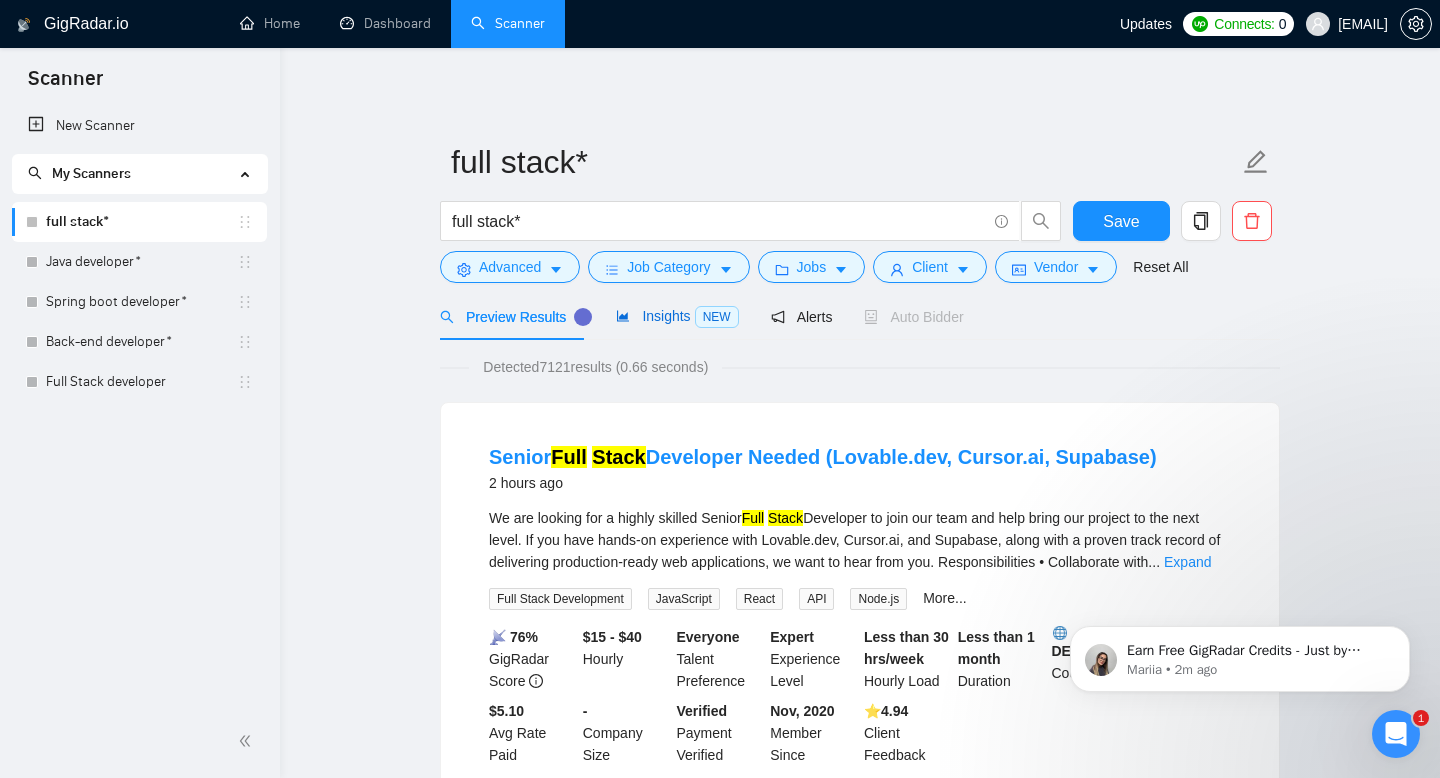 click on "Insights NEW" at bounding box center (677, 316) 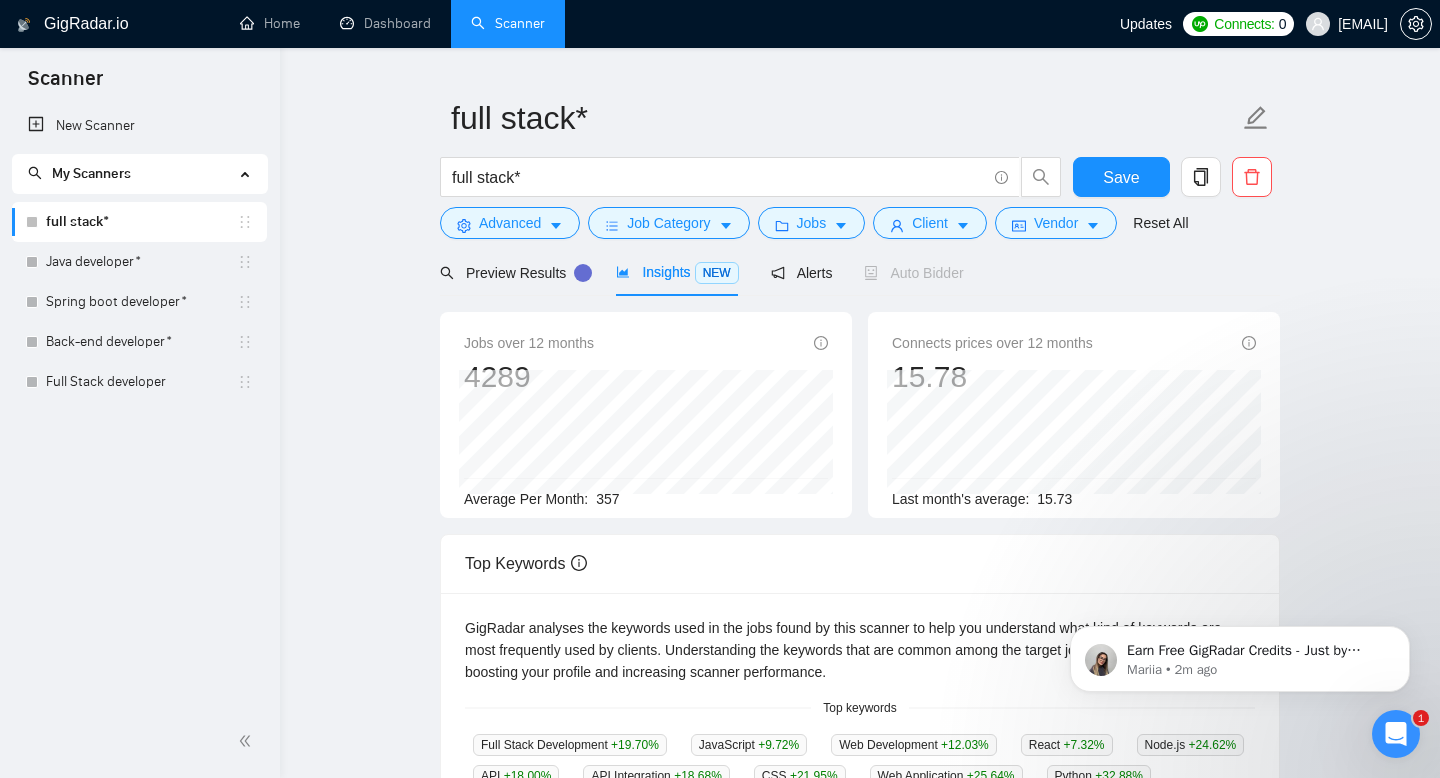 scroll, scrollTop: 31, scrollLeft: 0, axis: vertical 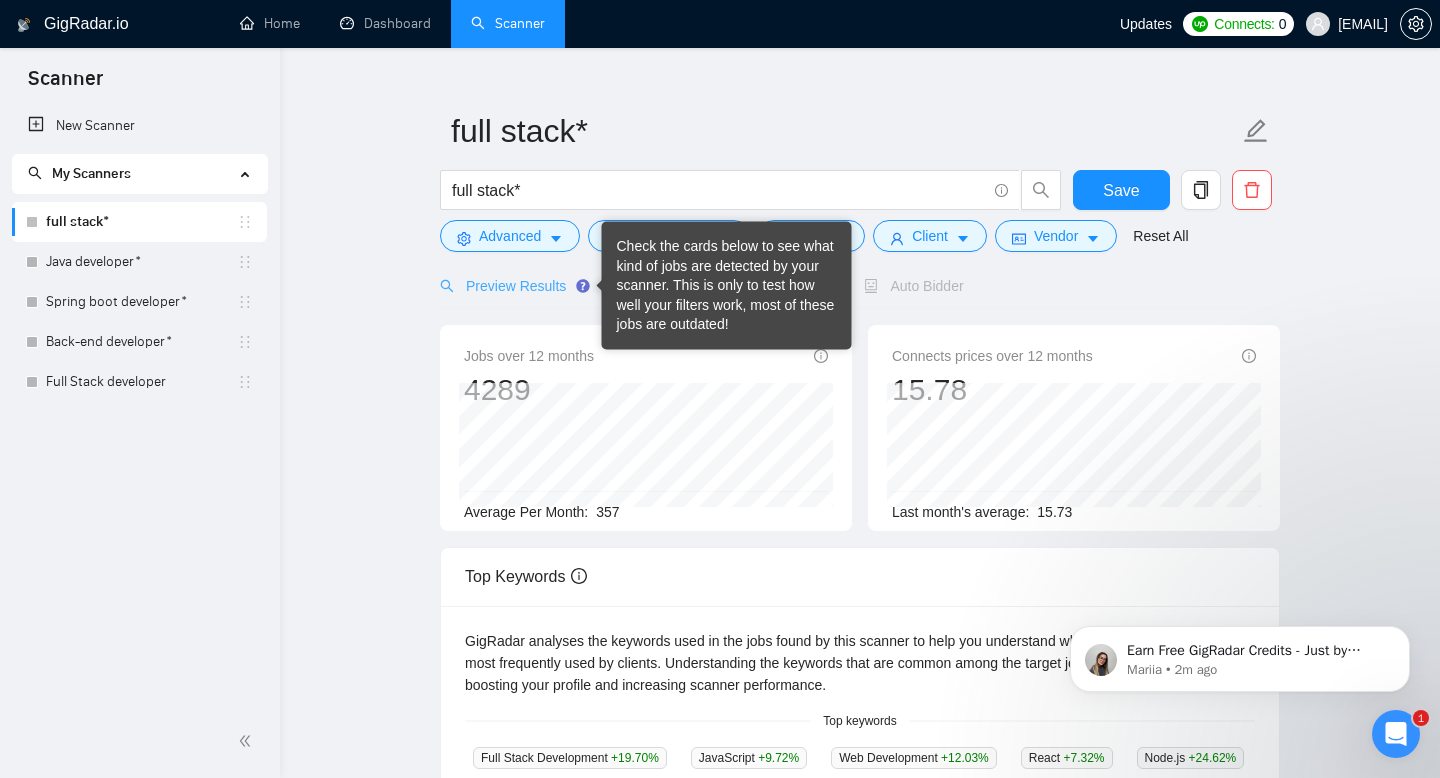 click on "Preview Results" at bounding box center (512, 285) 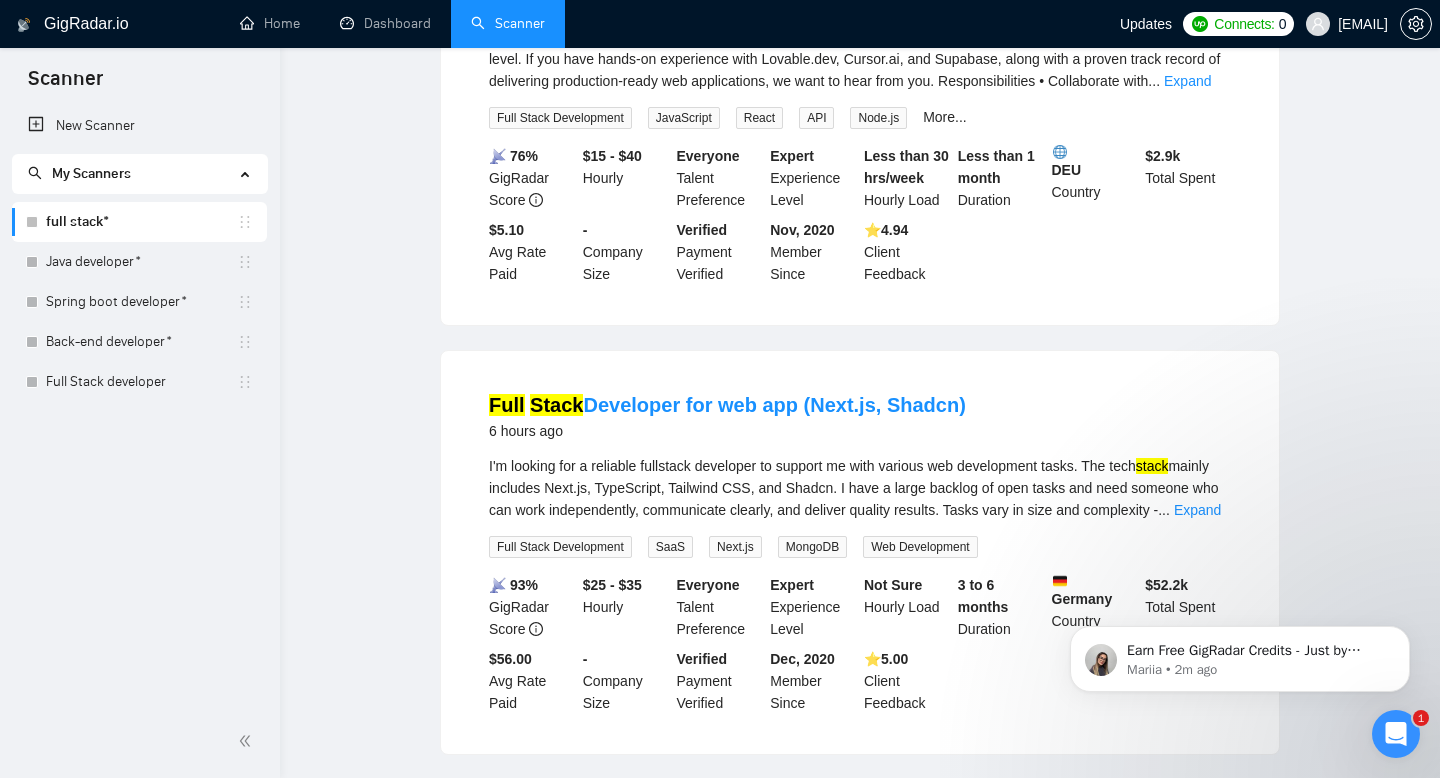 scroll, scrollTop: 0, scrollLeft: 0, axis: both 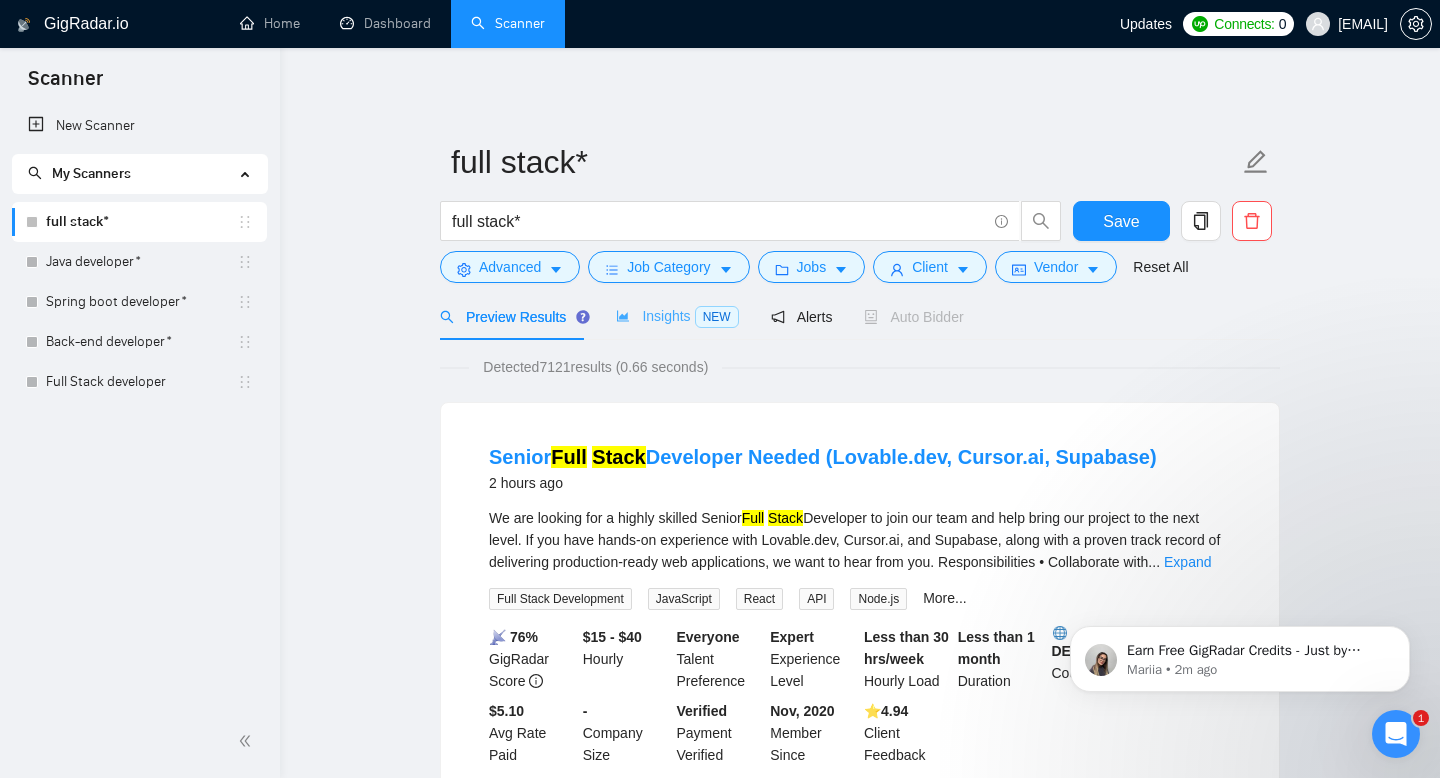 click on "Insights NEW" at bounding box center (677, 316) 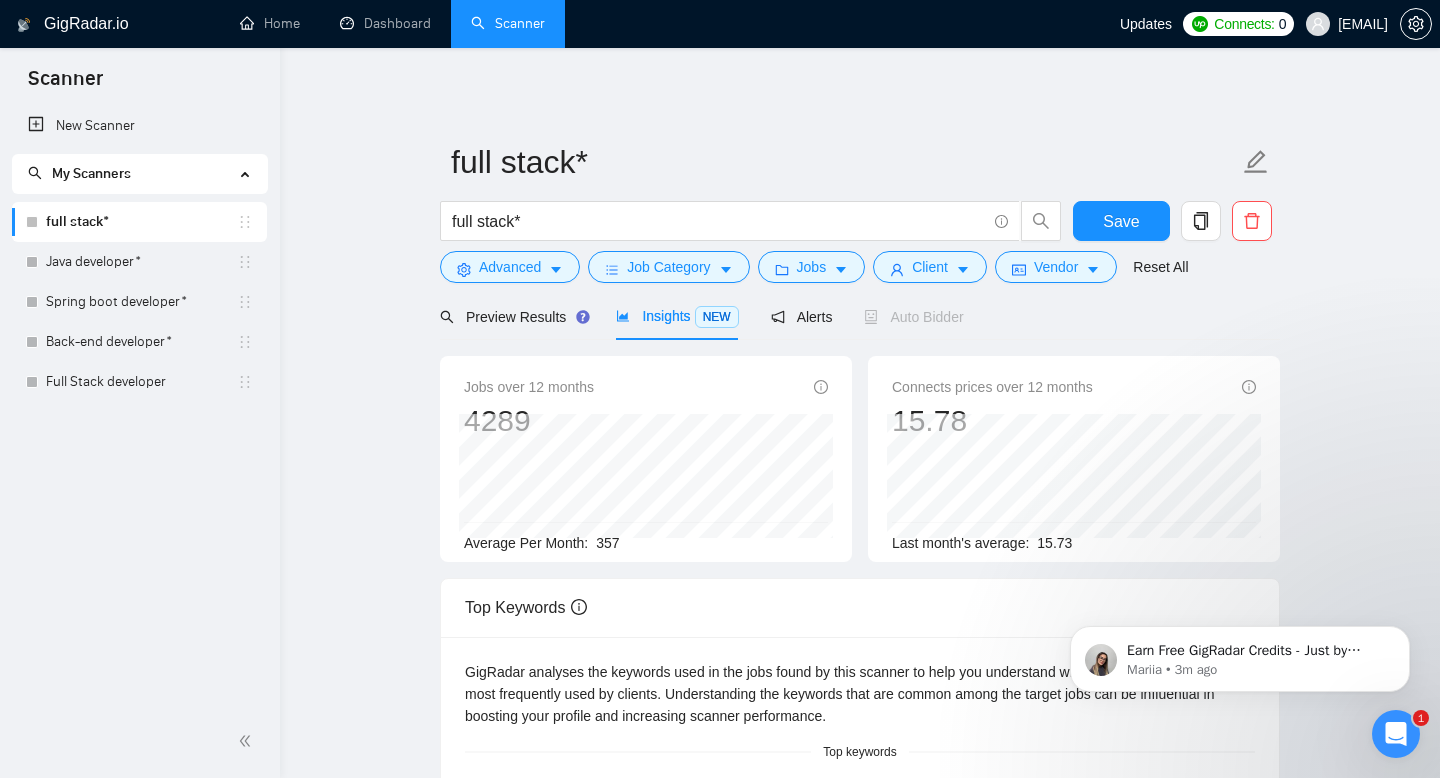 click on "Auto Bidder" at bounding box center (913, 317) 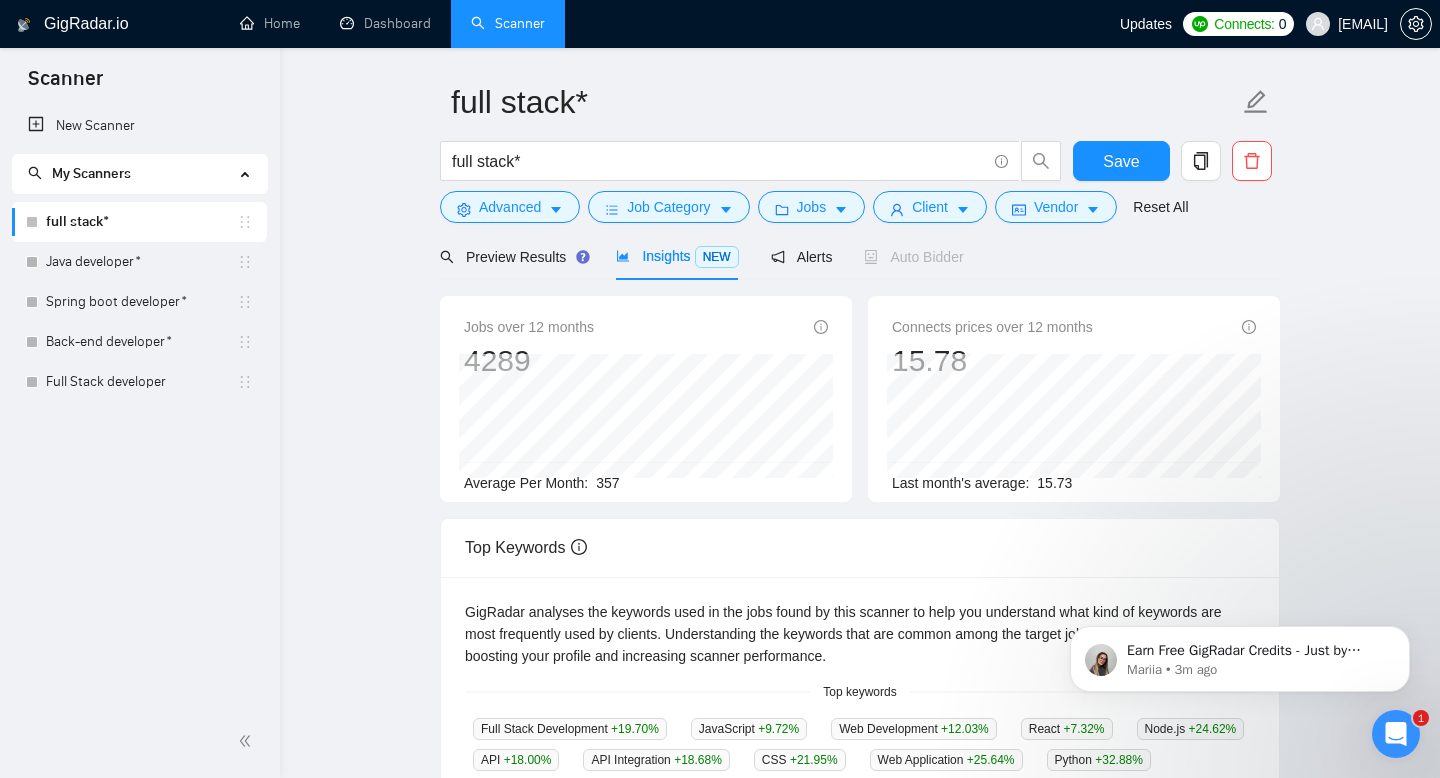 scroll, scrollTop: 53, scrollLeft: 0, axis: vertical 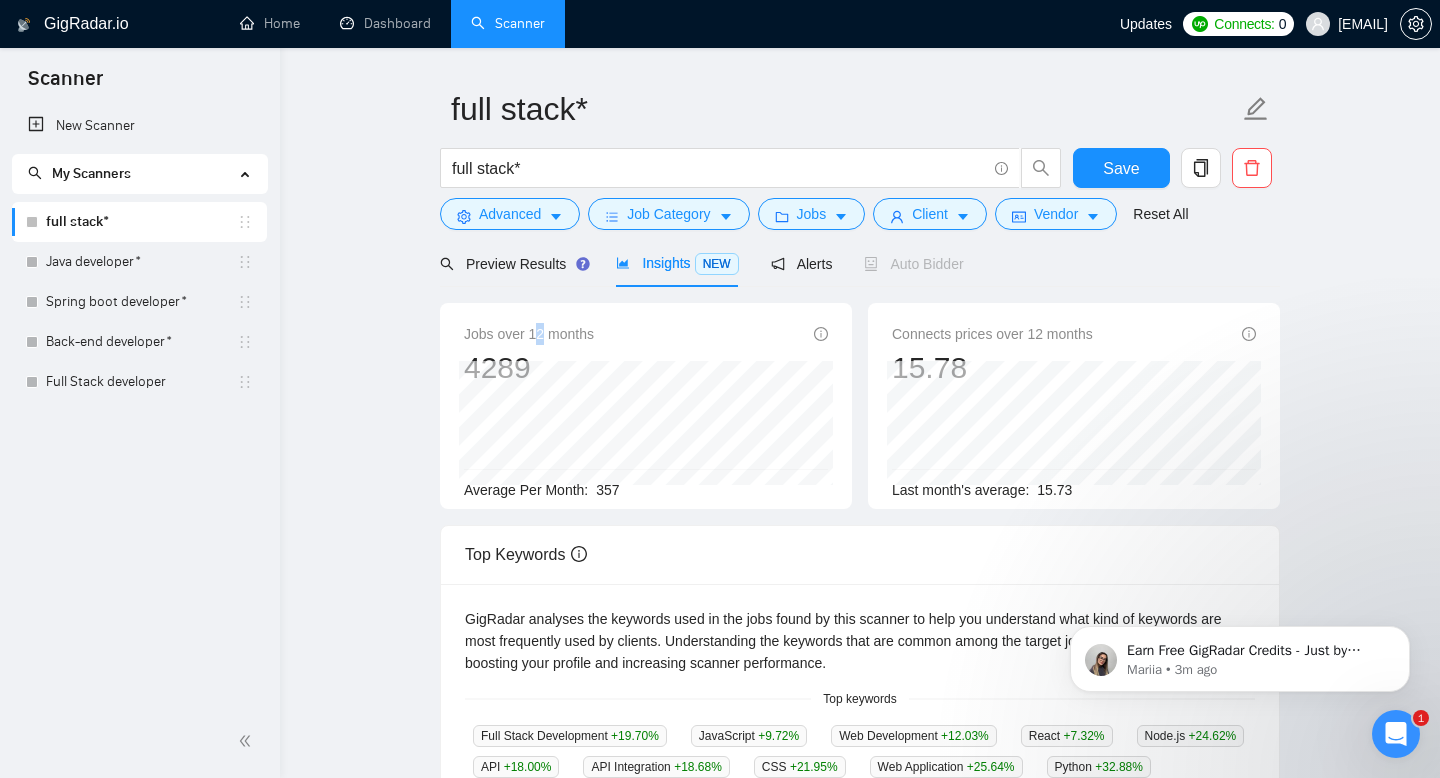 click on "Jobs over 12 months" at bounding box center (529, 334) 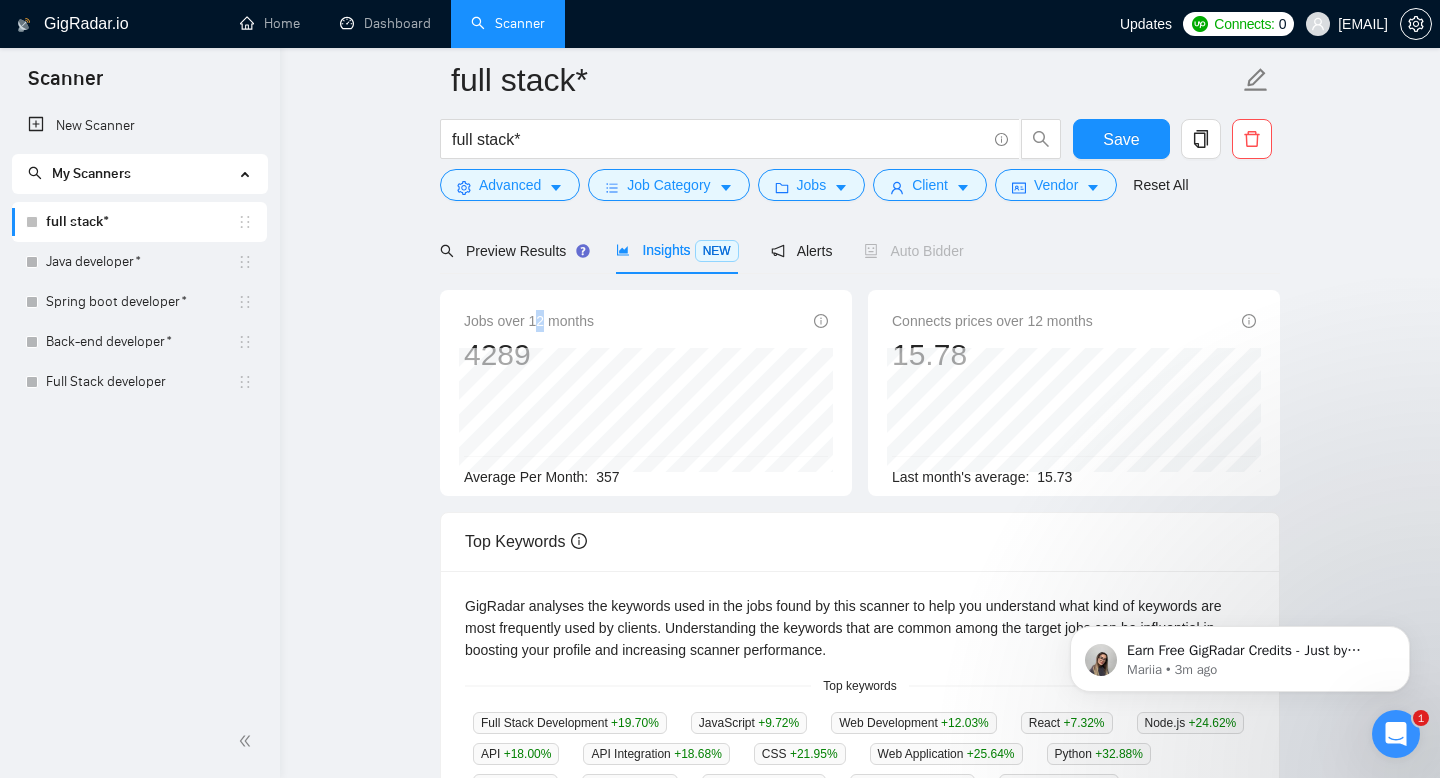 scroll, scrollTop: 0, scrollLeft: 0, axis: both 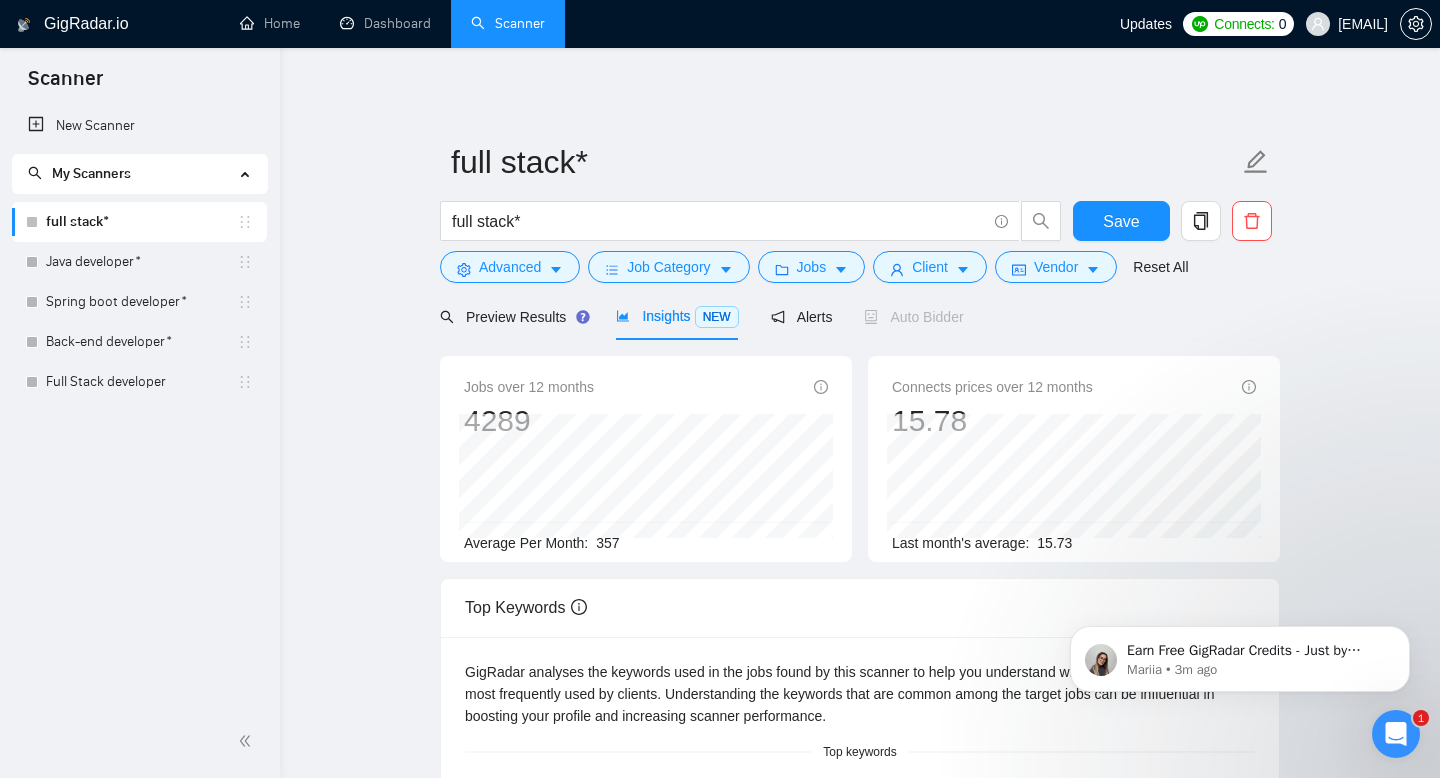click on "full stack* full stack* Save Advanced   Job Category   Jobs   Client   Vendor   Reset All Preview Results Insights NEW Alerts Auto Bidder Jobs over 12 months [NUMBER]   Average Per Month: [NUMBER] Connects prices over 12 months [PRICE]   Last month's average: [PRICE] Top Keywords GigRadar analyses the keywords used in the jobs found by this scanner to help you understand what kind of keywords are most frequently used by clients. Understanding the keywords that are common among the target jobs can be influential in boosting your profile and increasing scanner performance. Top keywords Full Stack Development   +19.70 % JavaScript   +9.72 % Web Development   +12.03 % React   +7.32 % Node.js   +24.62 % API   +18.00 % API Integration   +18.68 % CSS   +21.95 % Web Application   +25.64 % Python   +32.88 % PHP   +5.06 % HTML   -16.46 % TypeScript   +47.37 % Web Design   +5.66 % WordPress   +4.17 % Other keywords Next.js   +19.44 % Amazon Web Services   +28.13 % MySQL   +40.00 % Full-Stack Development   -21.43 % MongoDB   -9.09 %" at bounding box center [860, 735] 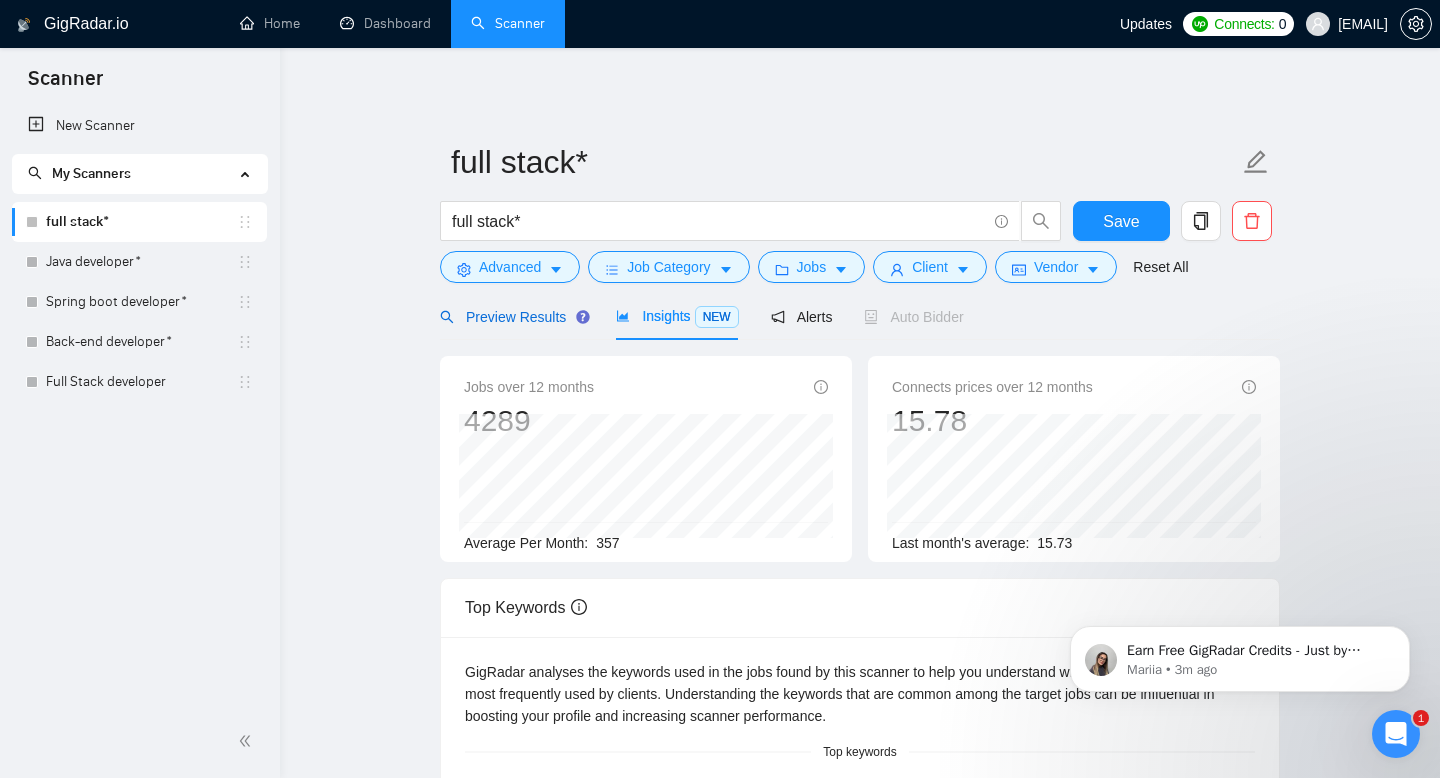 click on "Preview Results" at bounding box center [512, 317] 